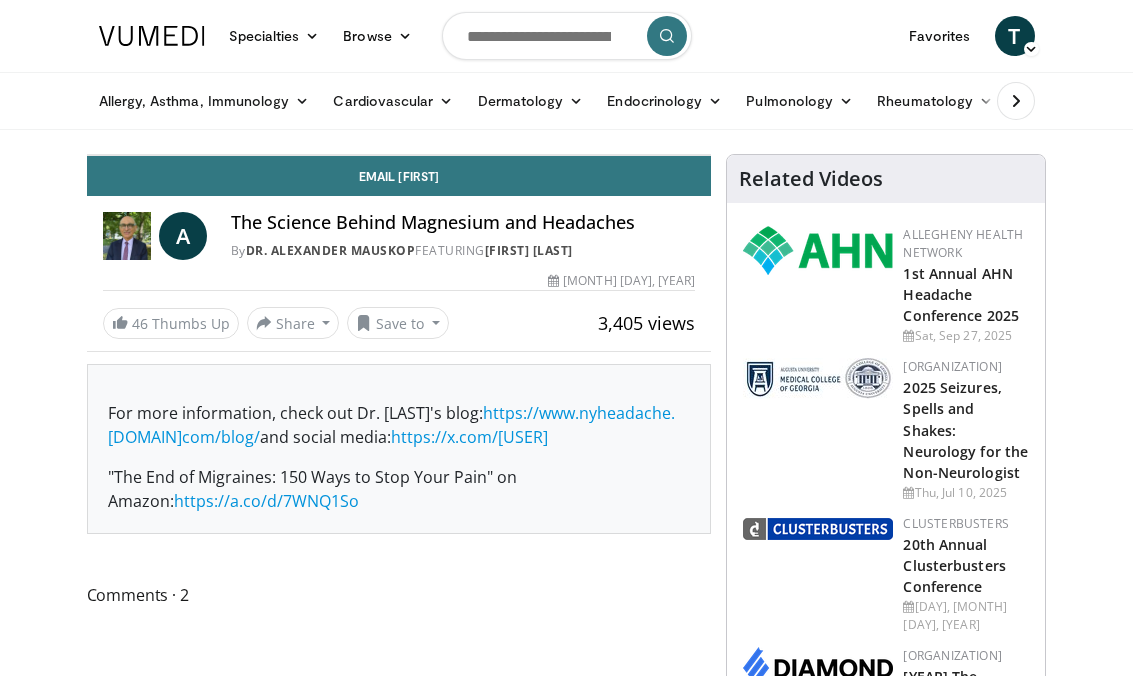 scroll, scrollTop: 0, scrollLeft: 0, axis: both 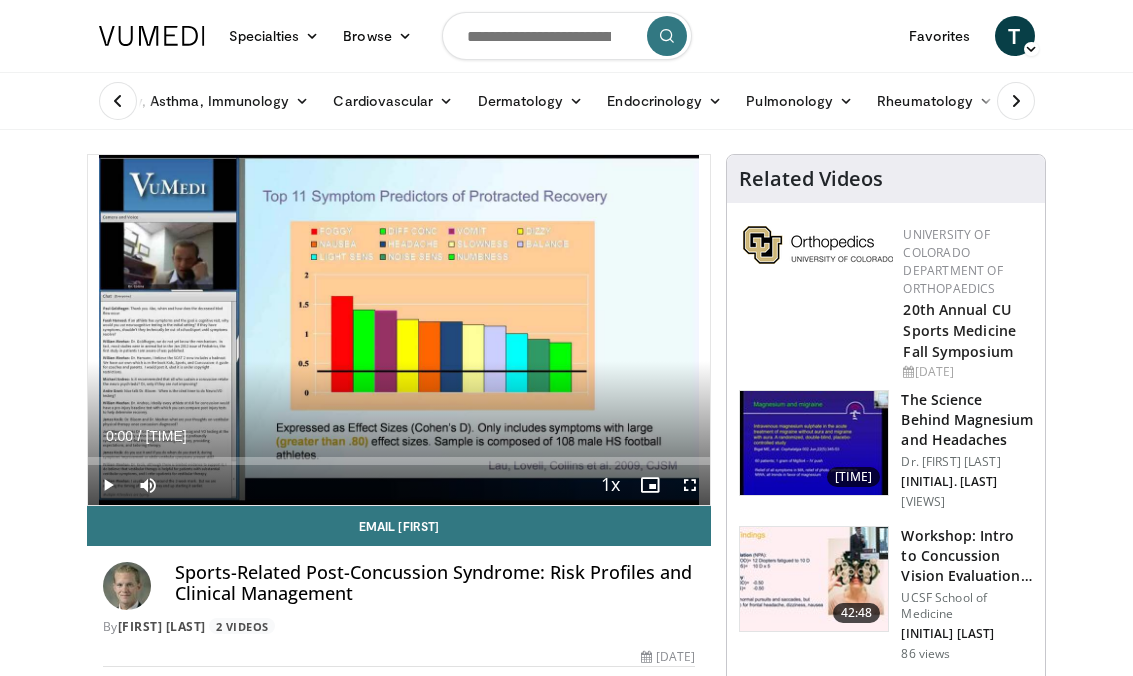 click at bounding box center [1016, 101] 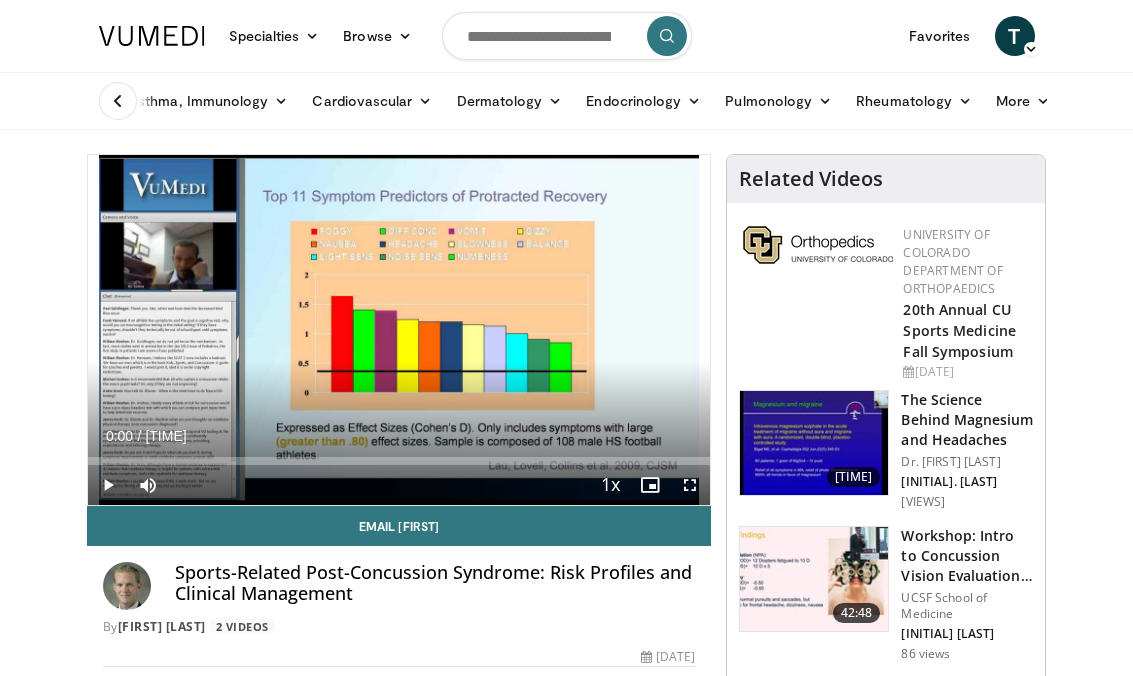 click on "More" at bounding box center [1023, 101] 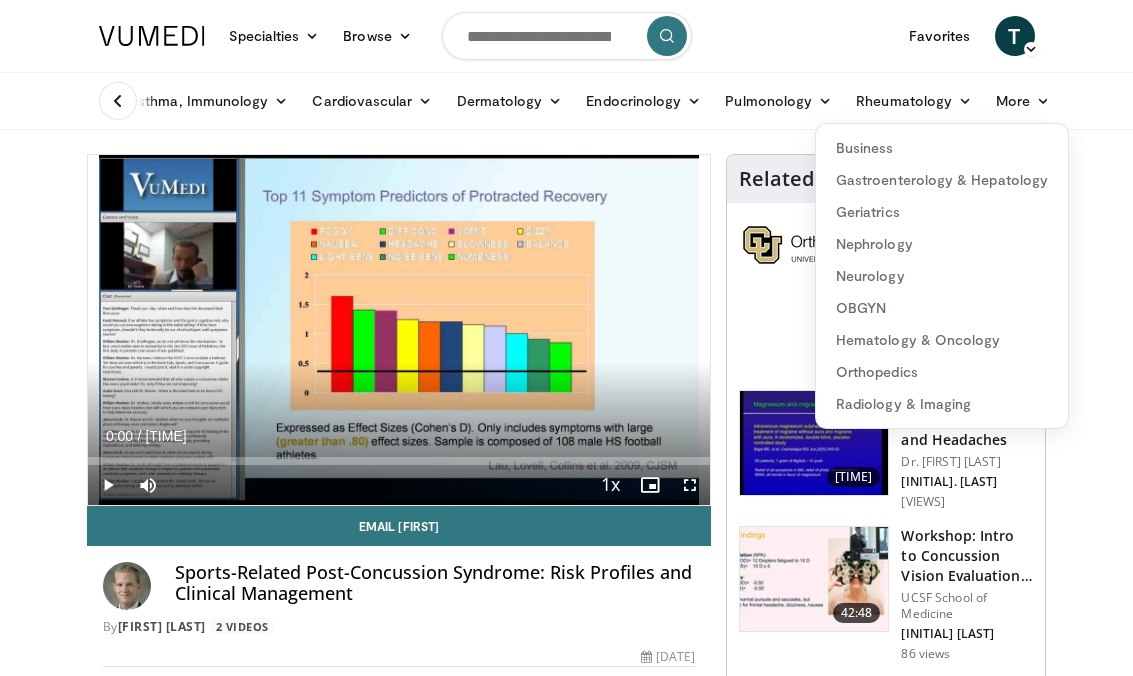 click on "Neurology" at bounding box center (942, 276) 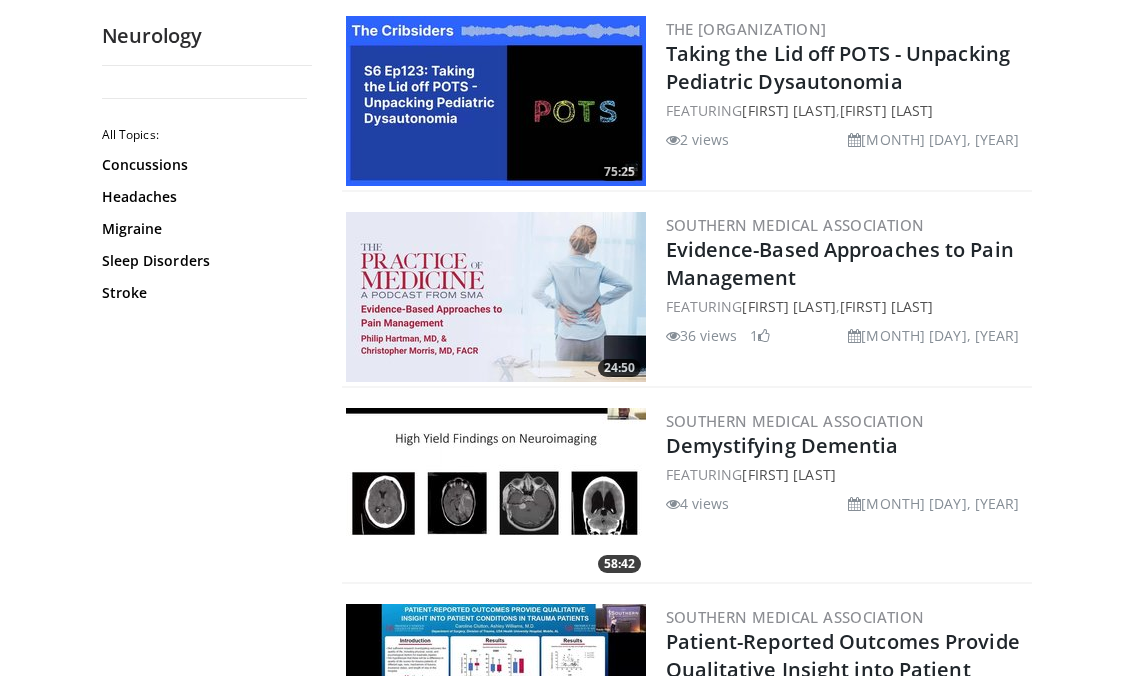 scroll, scrollTop: 603, scrollLeft: 0, axis: vertical 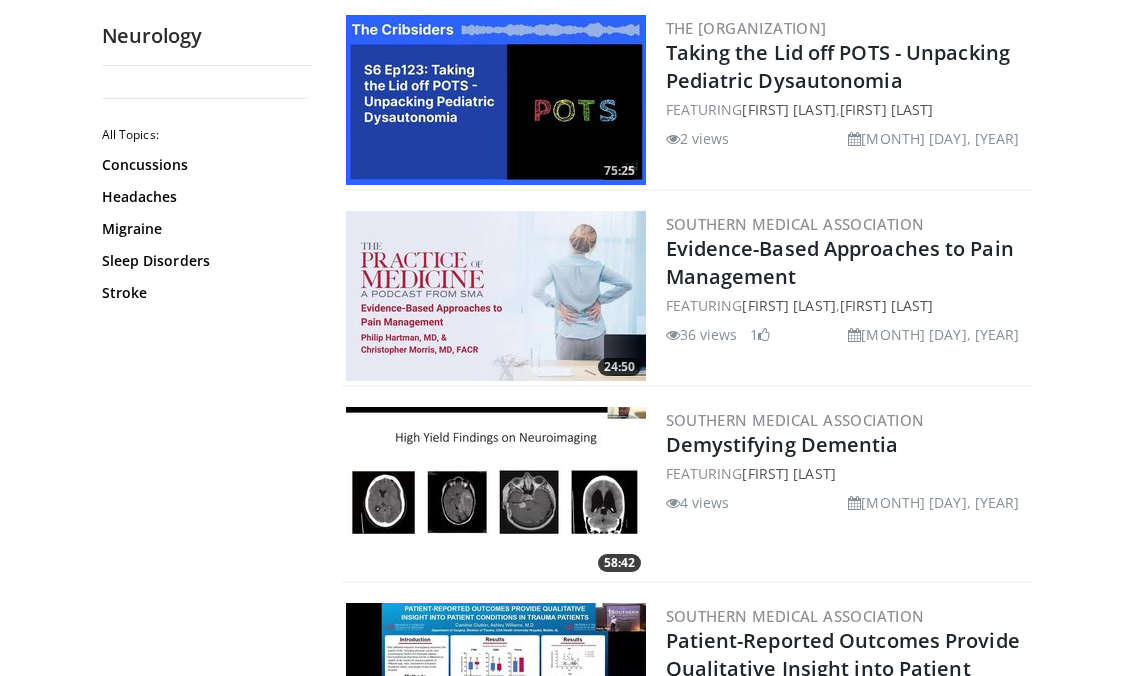 click on "Concussions" at bounding box center (202, 165) 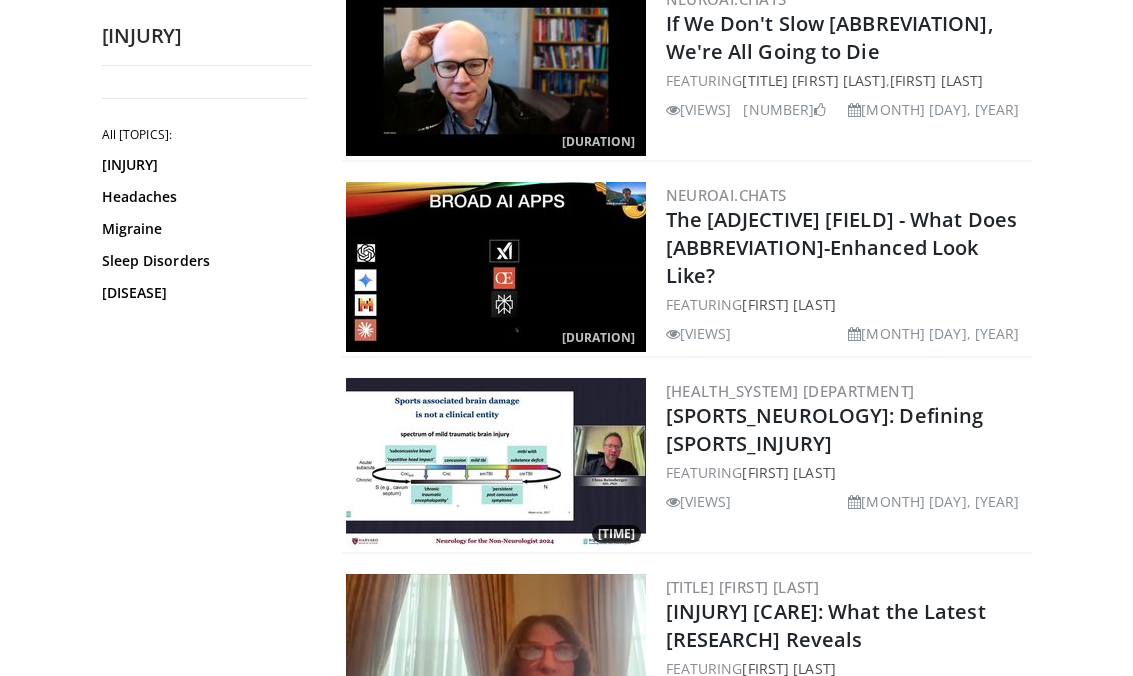 scroll, scrollTop: 830, scrollLeft: 0, axis: vertical 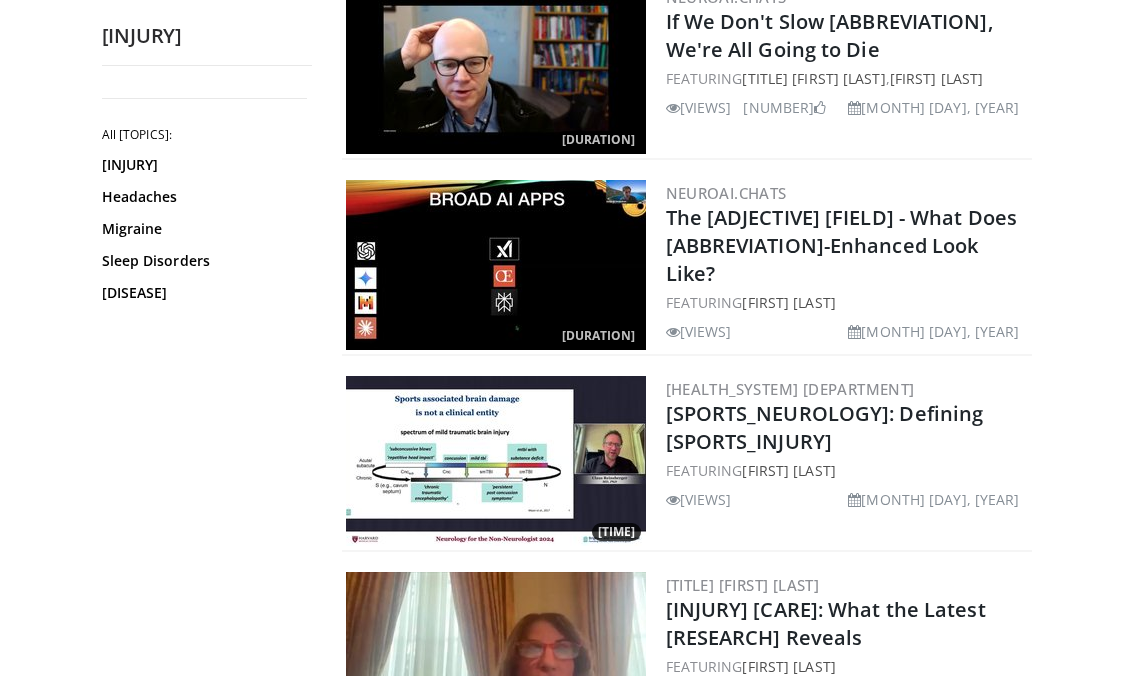 click on "Sports Neurology: Defining Sports-Related Concussions" at bounding box center [825, 427] 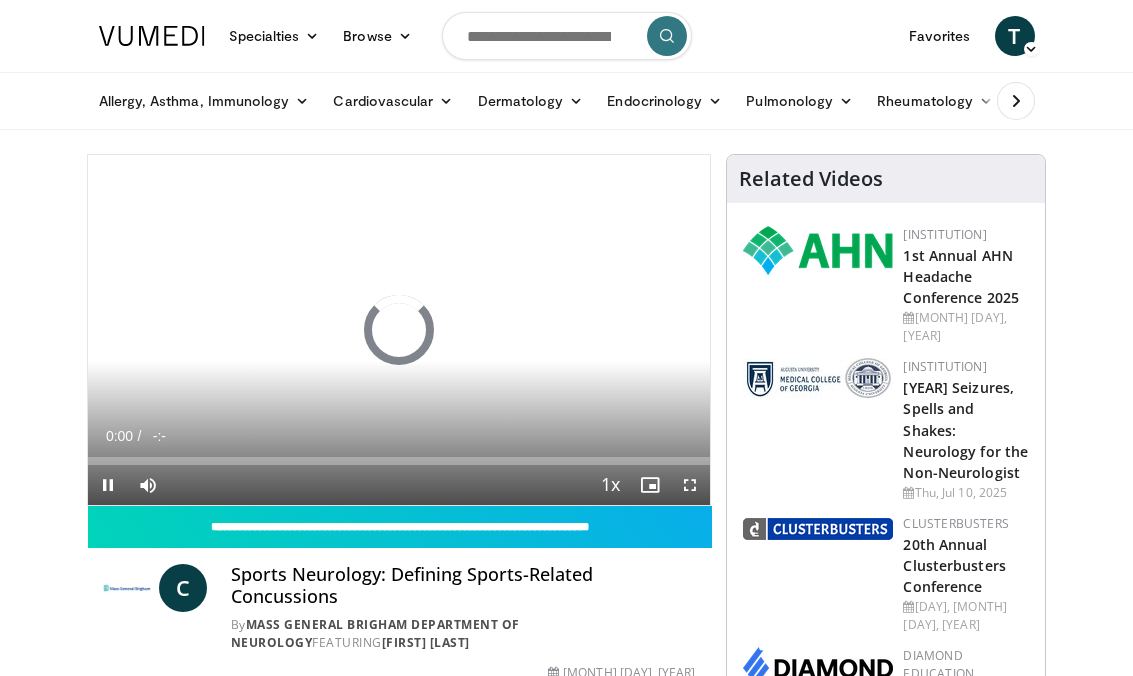 scroll, scrollTop: 0, scrollLeft: 0, axis: both 